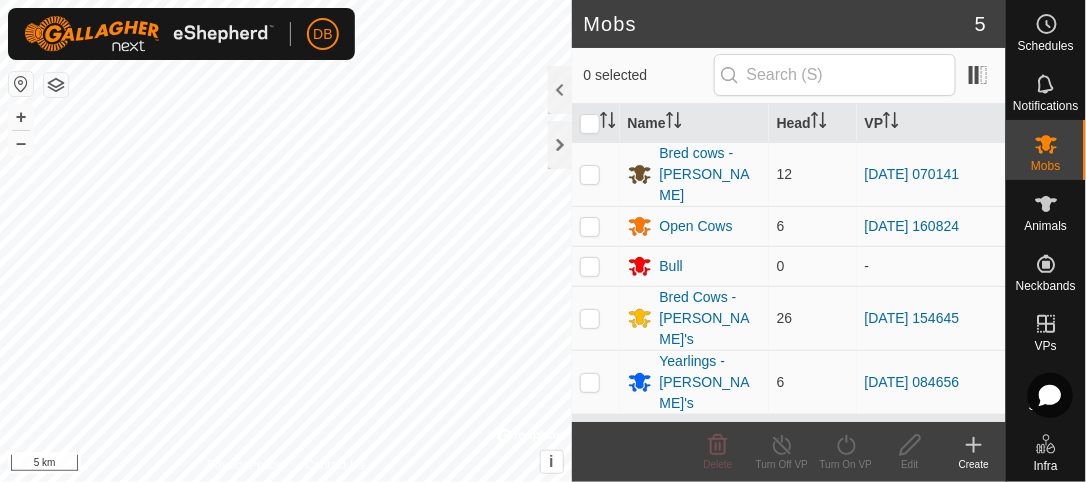 scroll, scrollTop: 0, scrollLeft: 0, axis: both 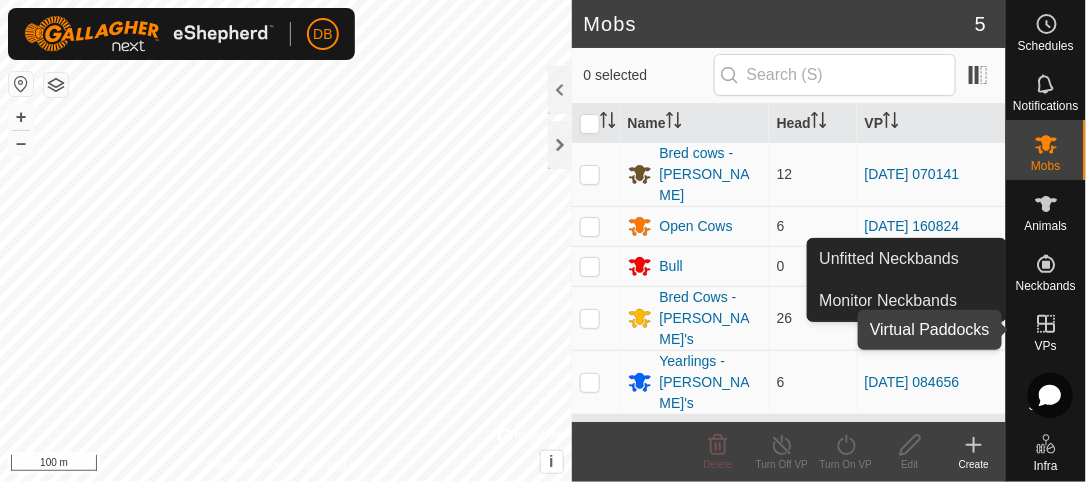 click 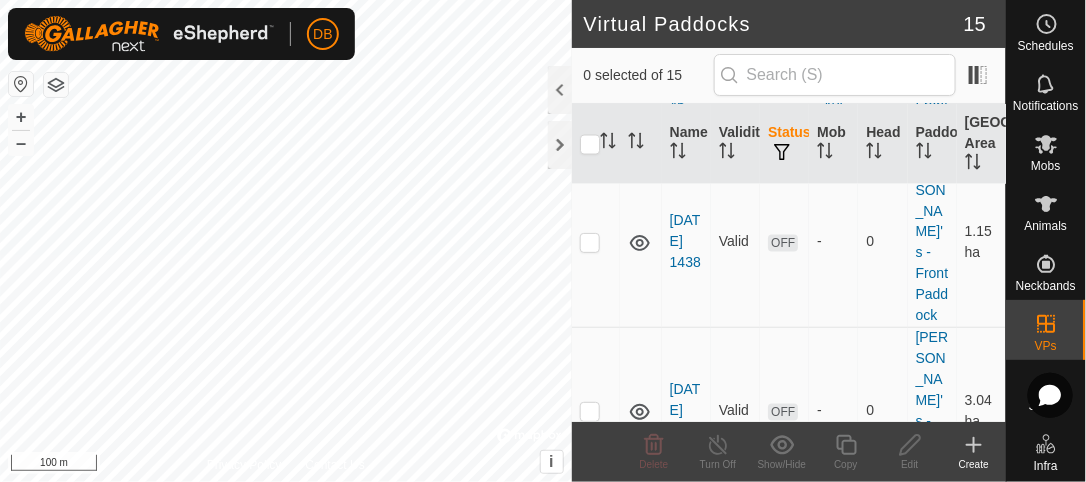 scroll, scrollTop: 685, scrollLeft: 0, axis: vertical 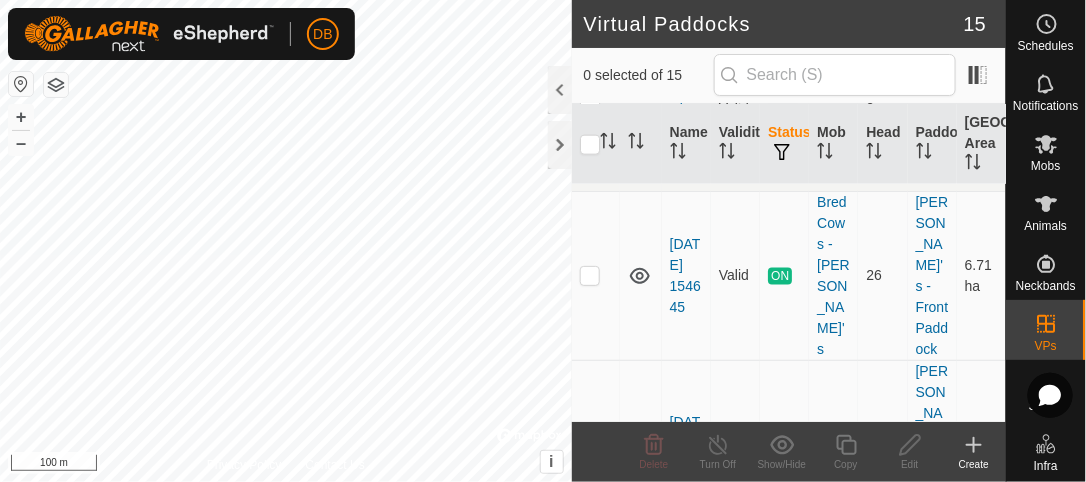 click 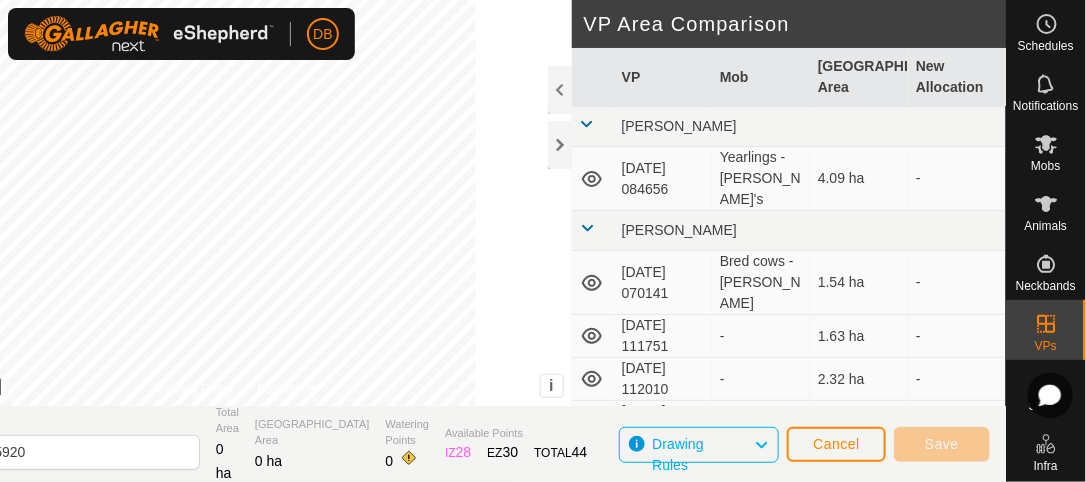 click on "DB" 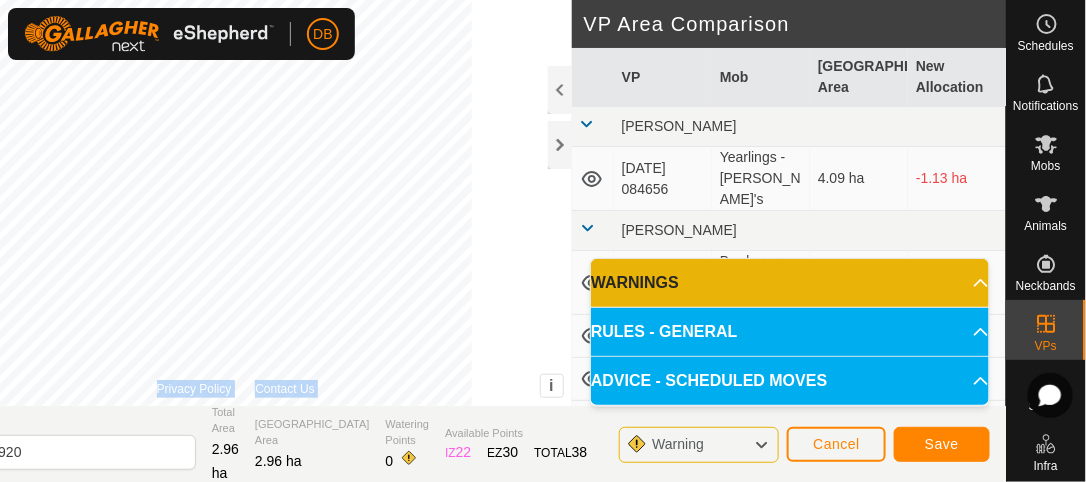click on "Privacy Policy Contact Us + – ⇧ i ©  Mapbox , ©  OpenStreetMap ,  Improve this map 50 m" at bounding box center [236, 203] 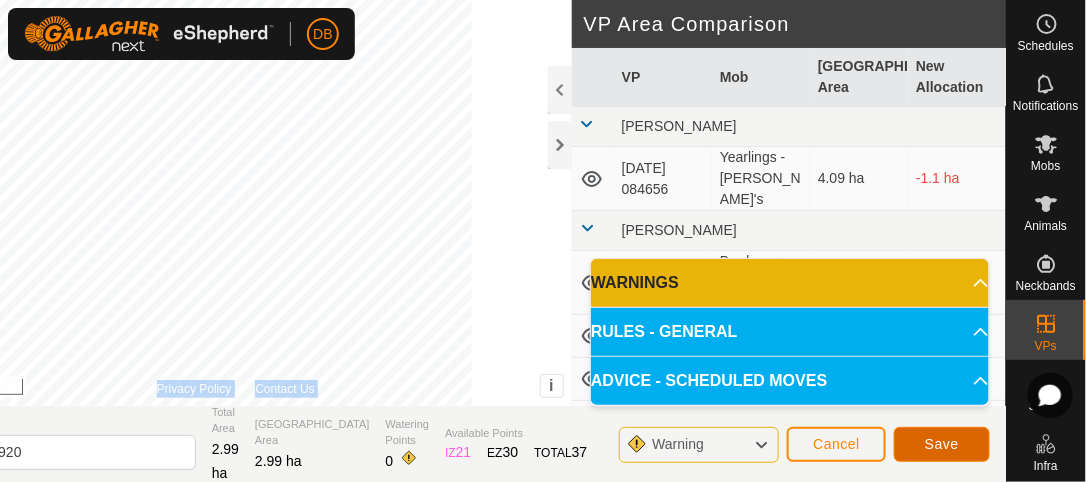 click on "Save" 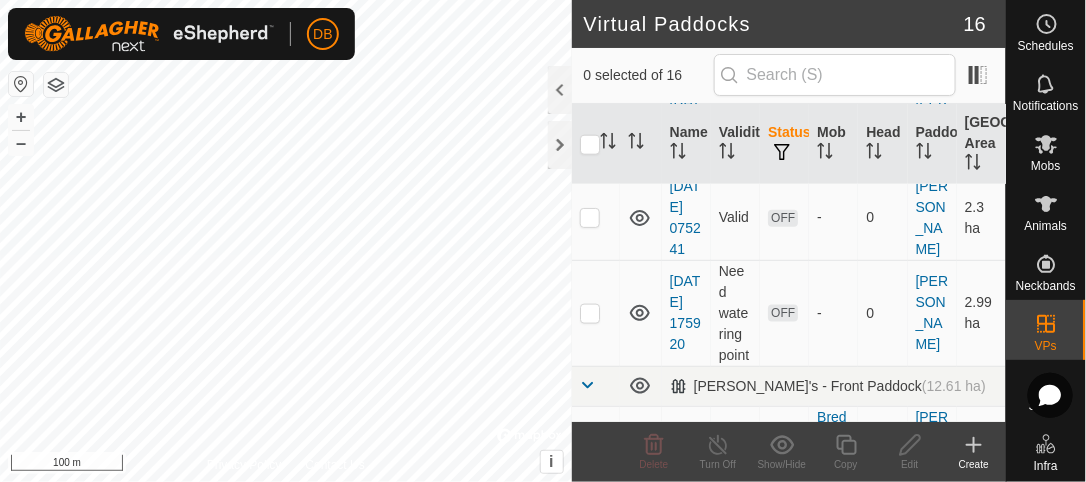 scroll, scrollTop: 585, scrollLeft: 0, axis: vertical 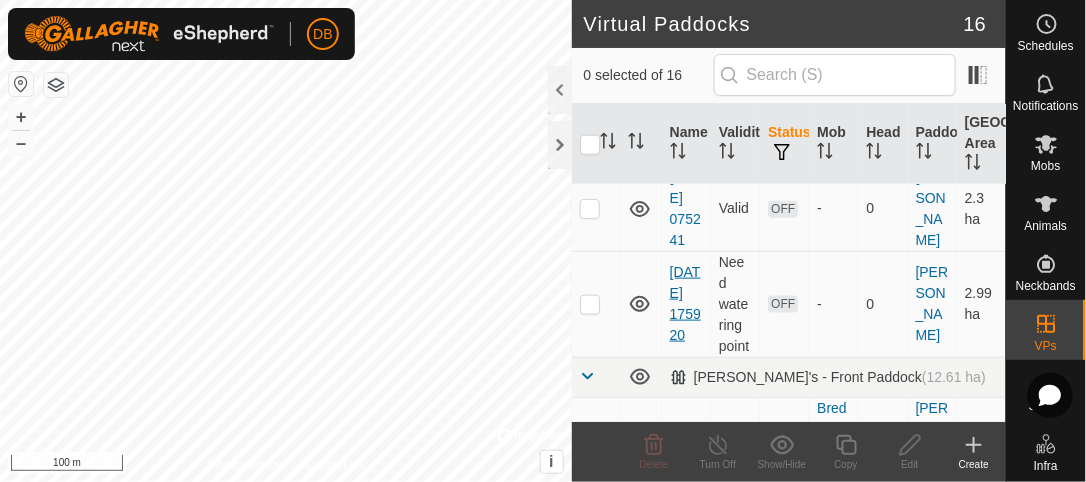 click on "[DATE] 175920" at bounding box center [685, 303] 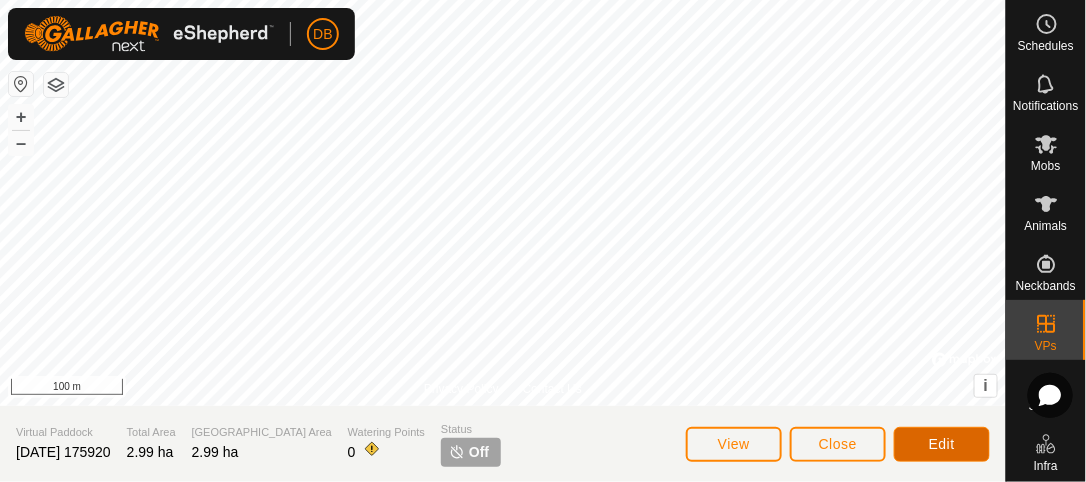 click on "Edit" 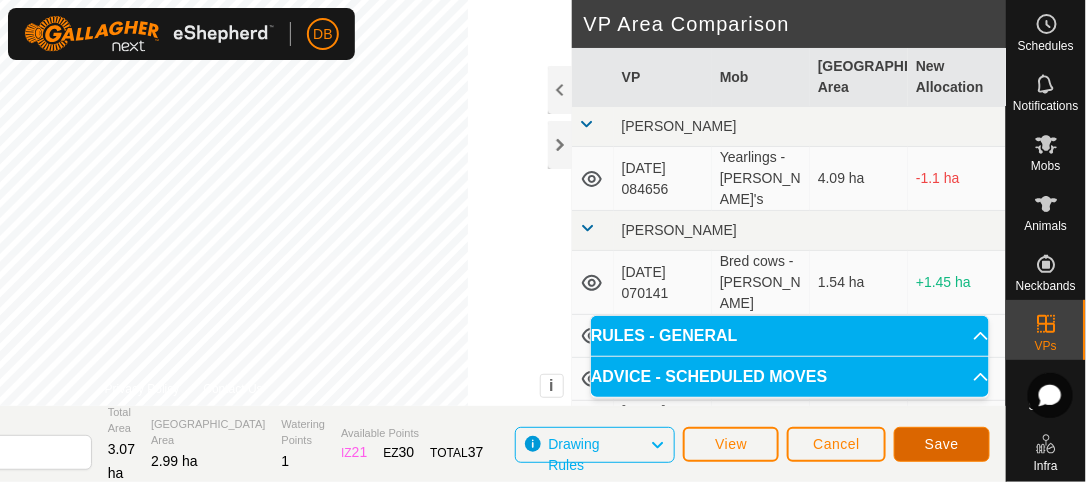click on "Save" 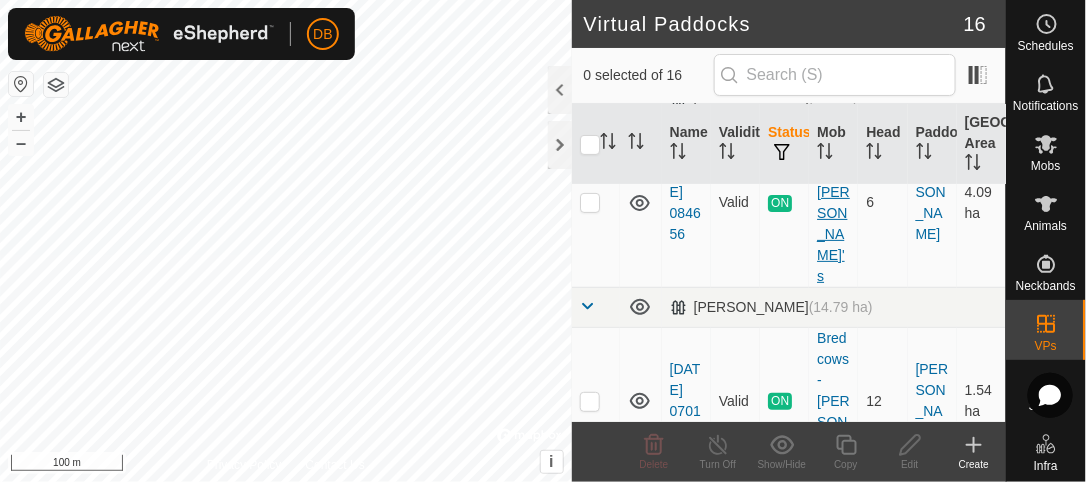 scroll, scrollTop: 0, scrollLeft: 0, axis: both 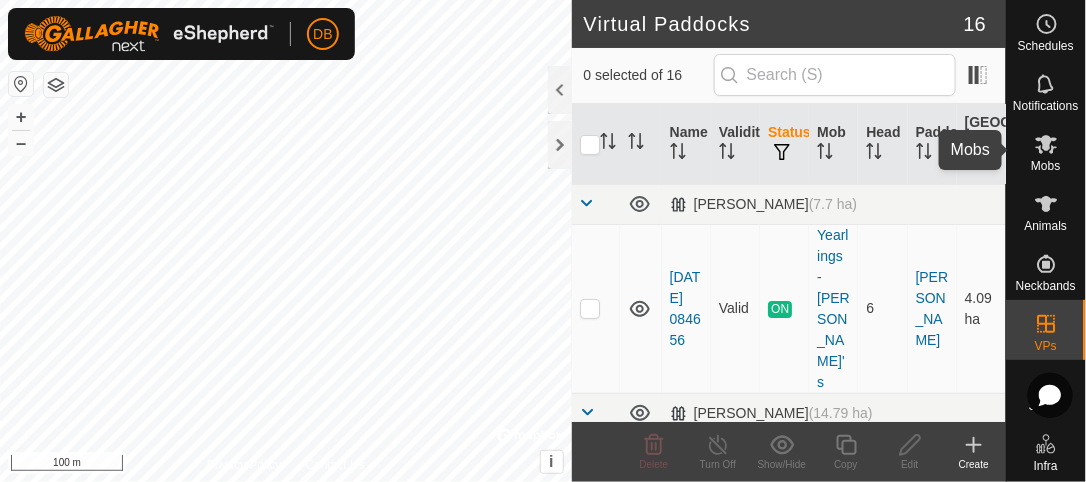 click 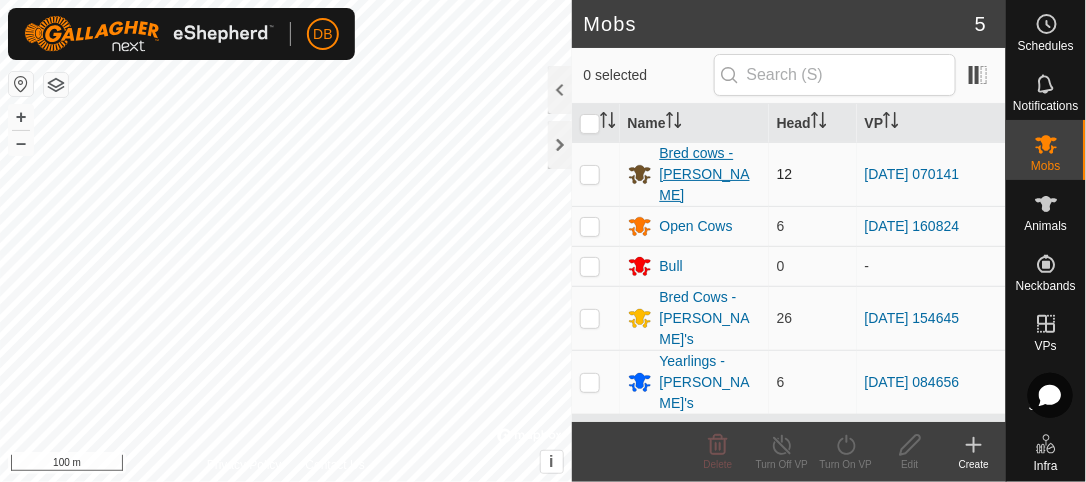 click on "Bred cows - Morrow's" at bounding box center [710, 174] 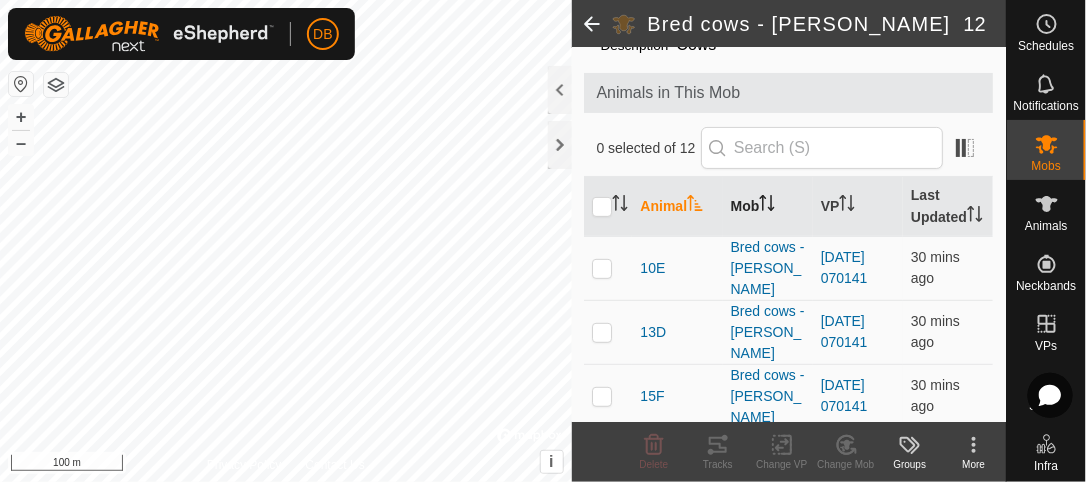 scroll, scrollTop: 0, scrollLeft: 0, axis: both 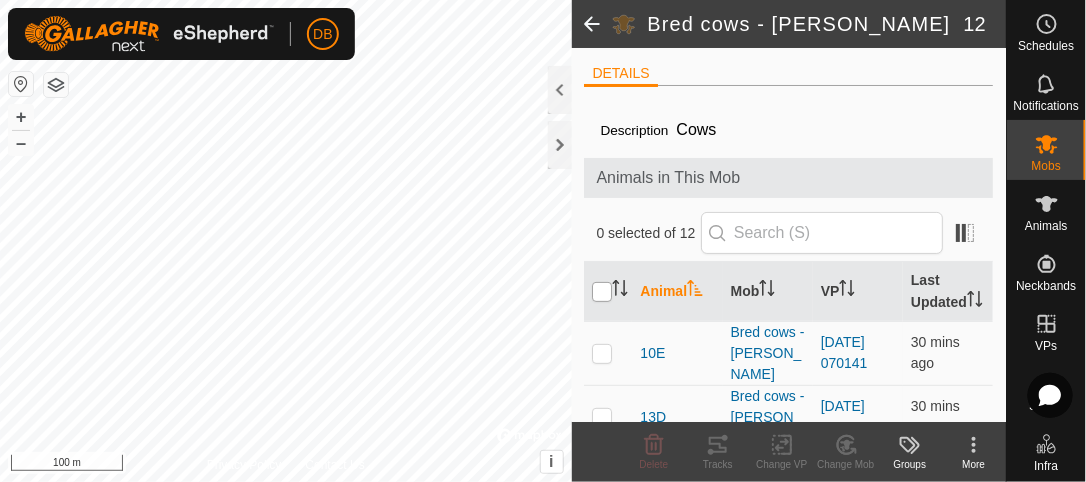 click at bounding box center [602, 292] 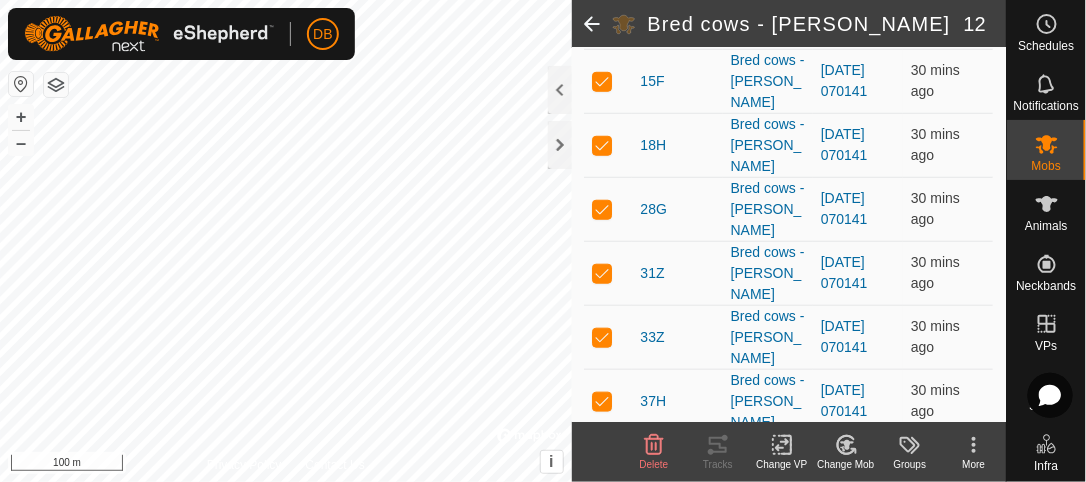 scroll, scrollTop: 408, scrollLeft: 0, axis: vertical 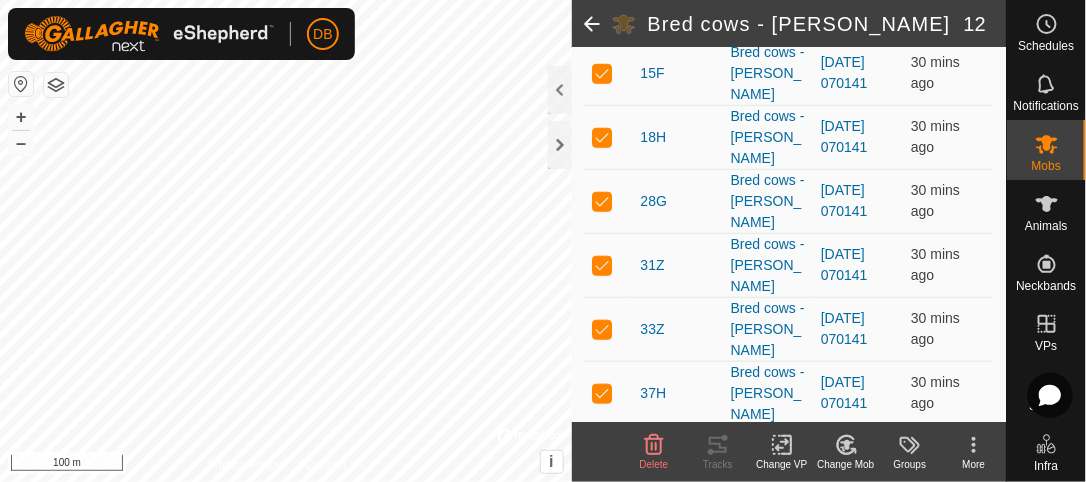 click 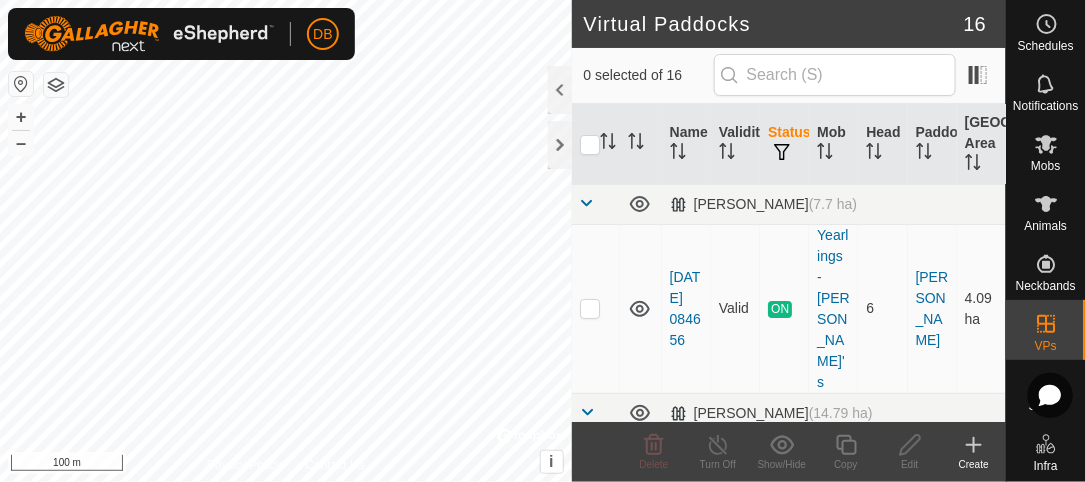 checkbox on "true" 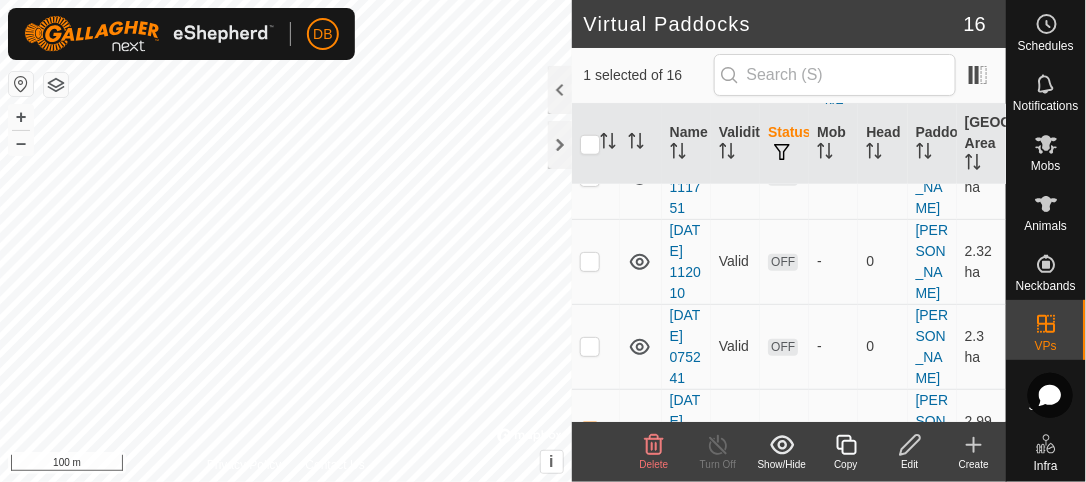 scroll, scrollTop: 591, scrollLeft: 0, axis: vertical 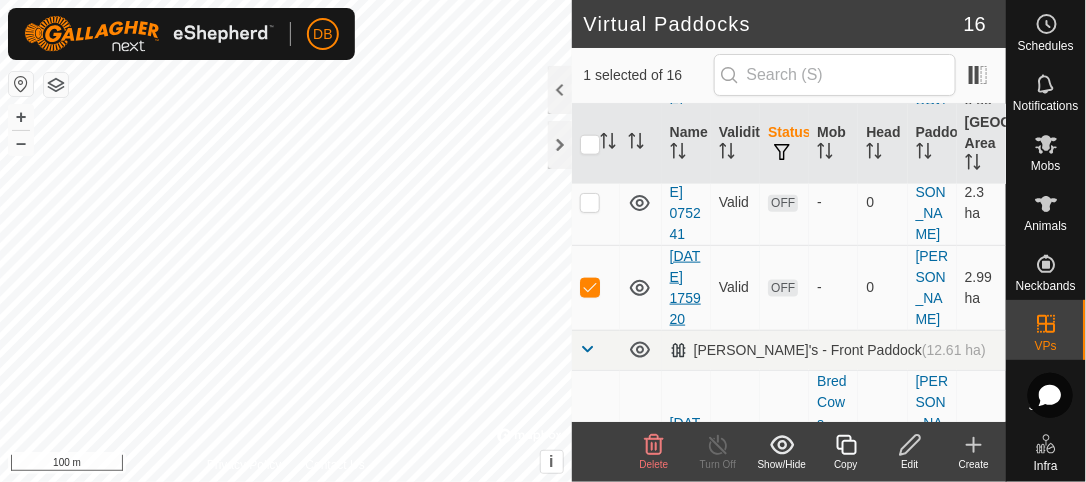 click on "[DATE] 175920" at bounding box center (685, 287) 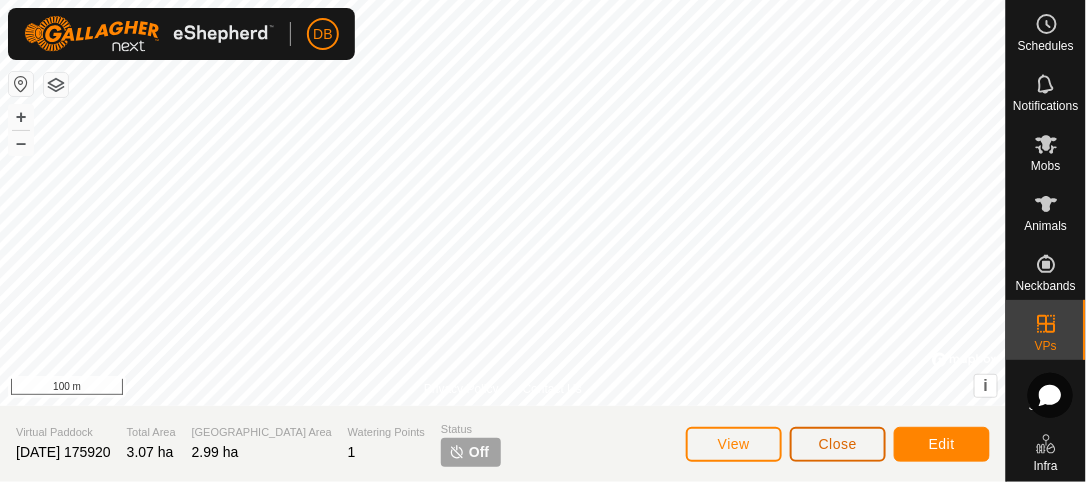 click on "Close" 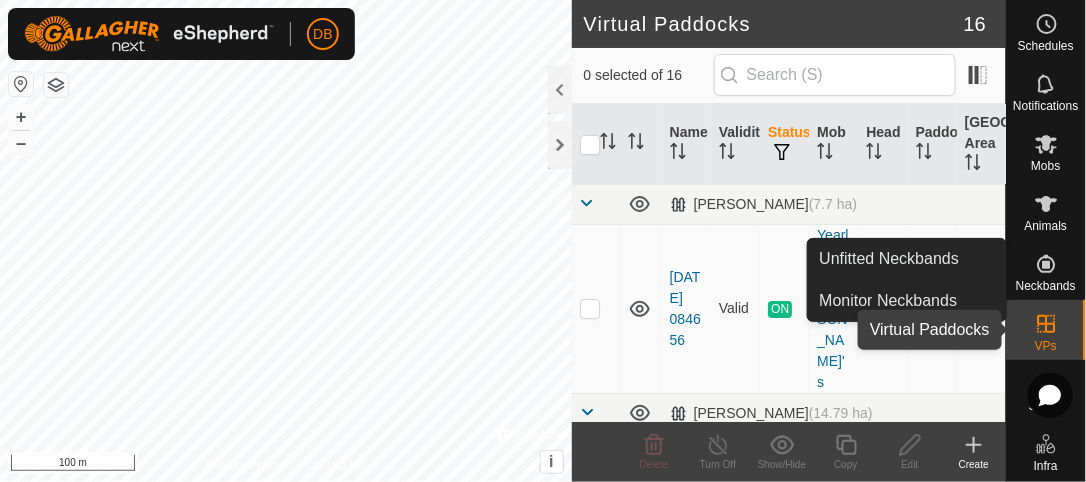 click 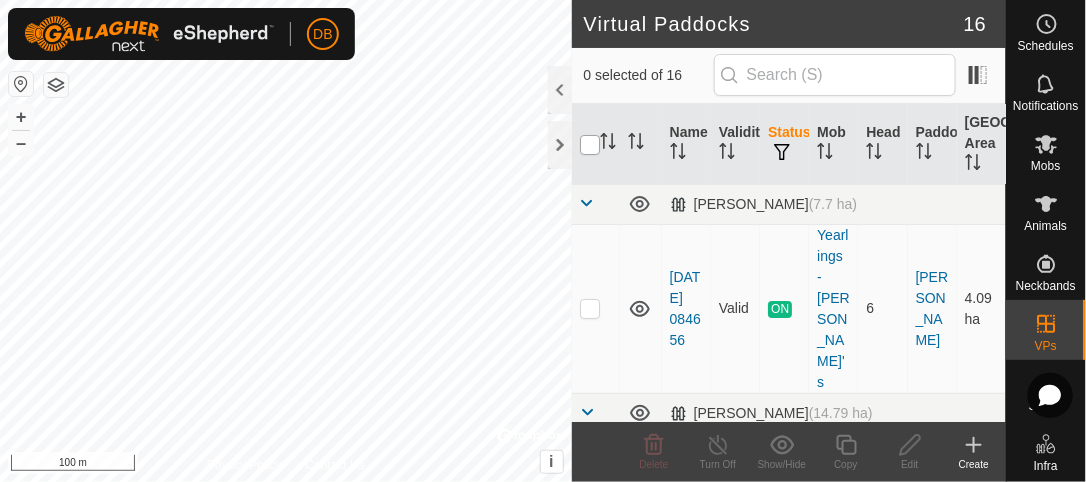 click at bounding box center (590, 145) 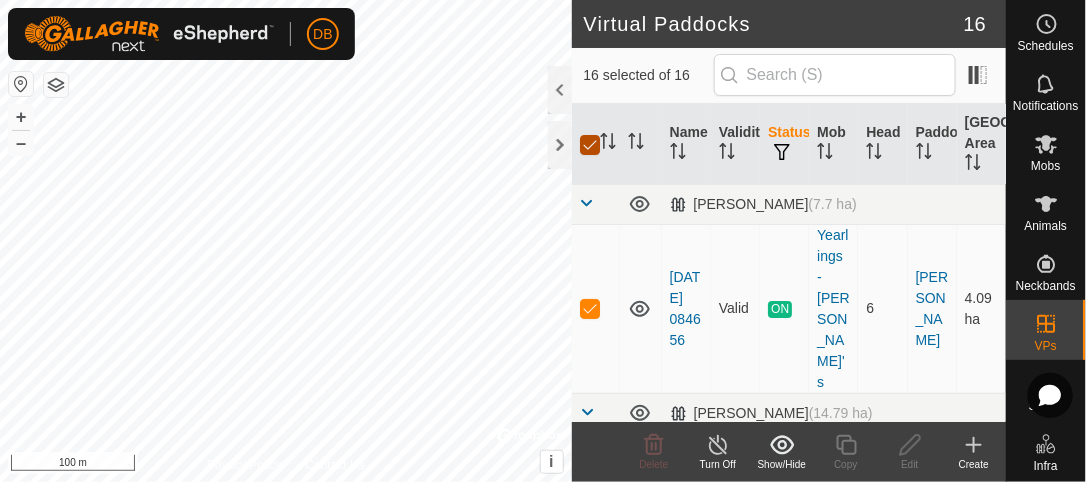 click at bounding box center [590, 145] 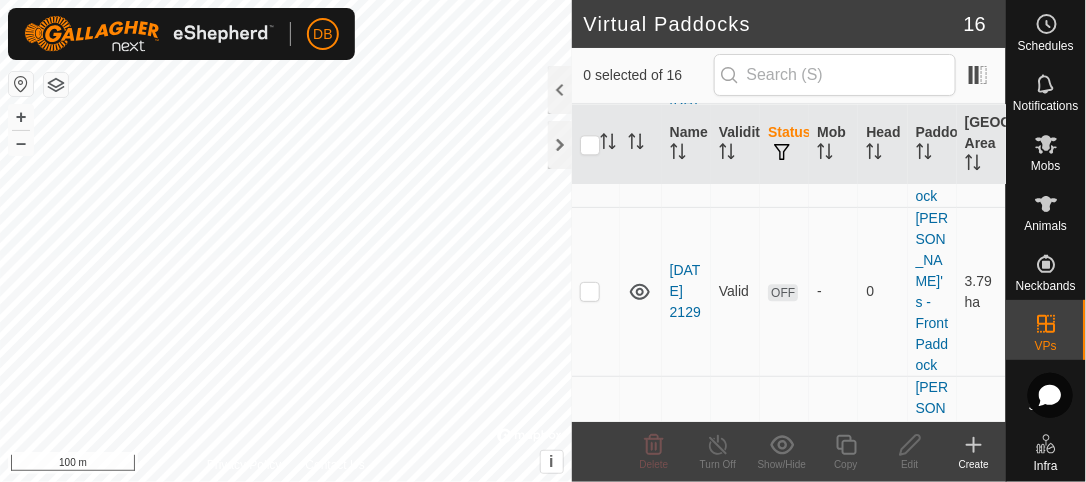 scroll, scrollTop: 1264, scrollLeft: 0, axis: vertical 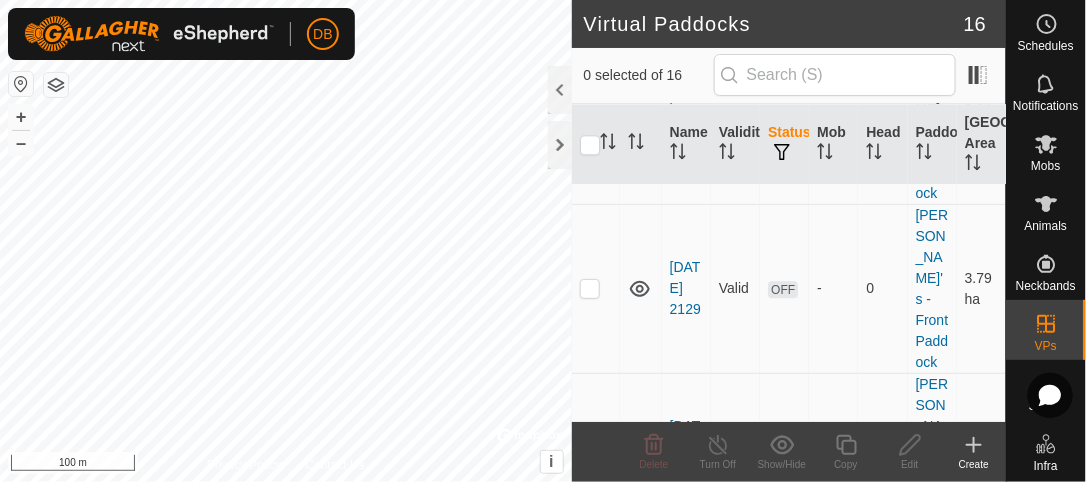 click at bounding box center (590, 627) 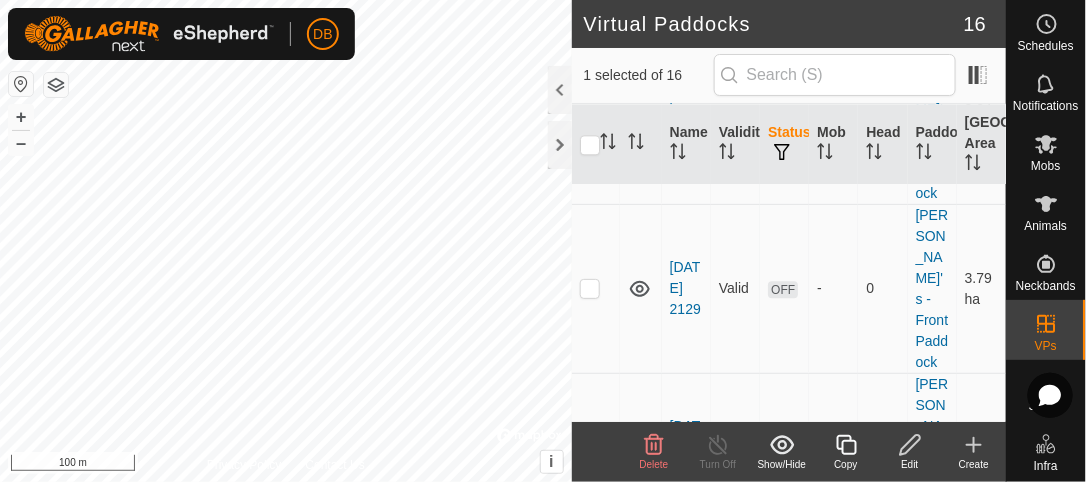 click at bounding box center [590, 627] 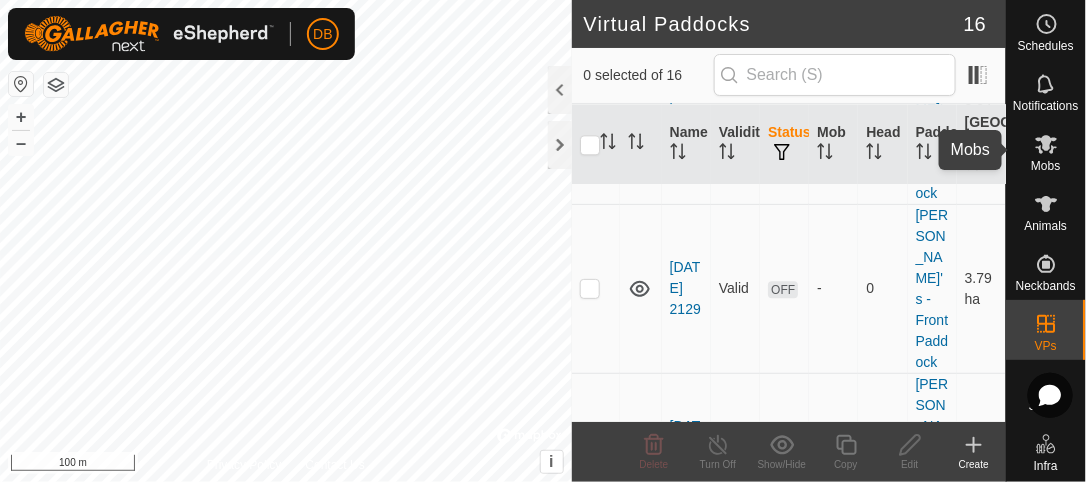 click 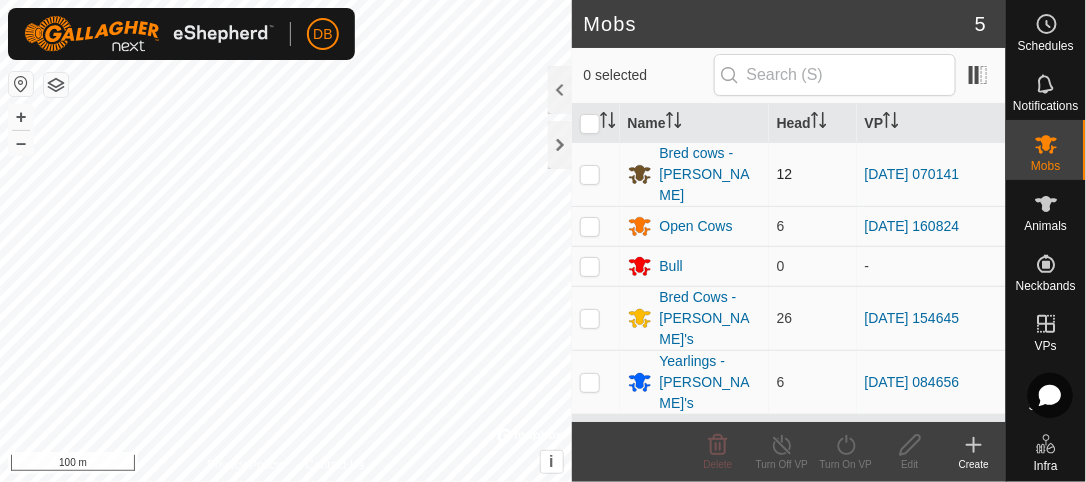 click at bounding box center (590, 174) 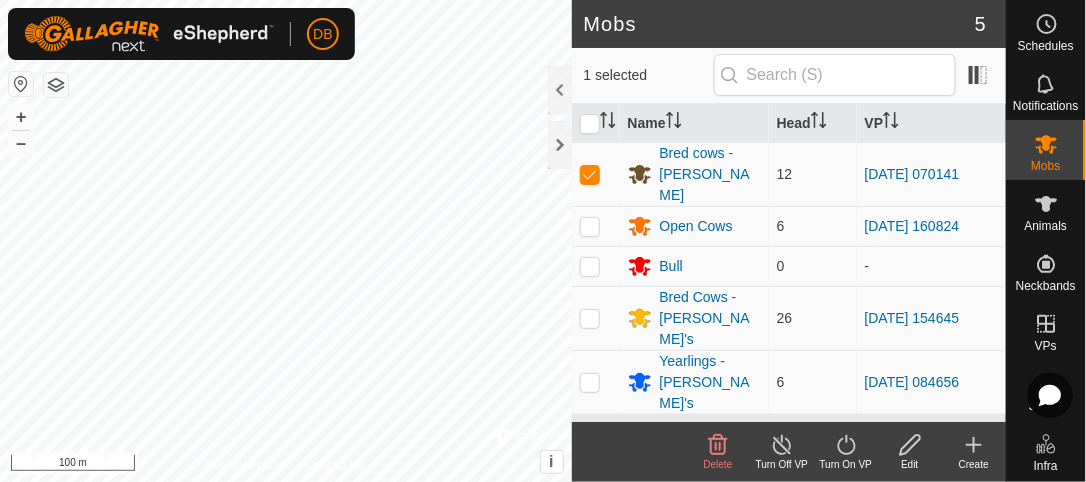 click 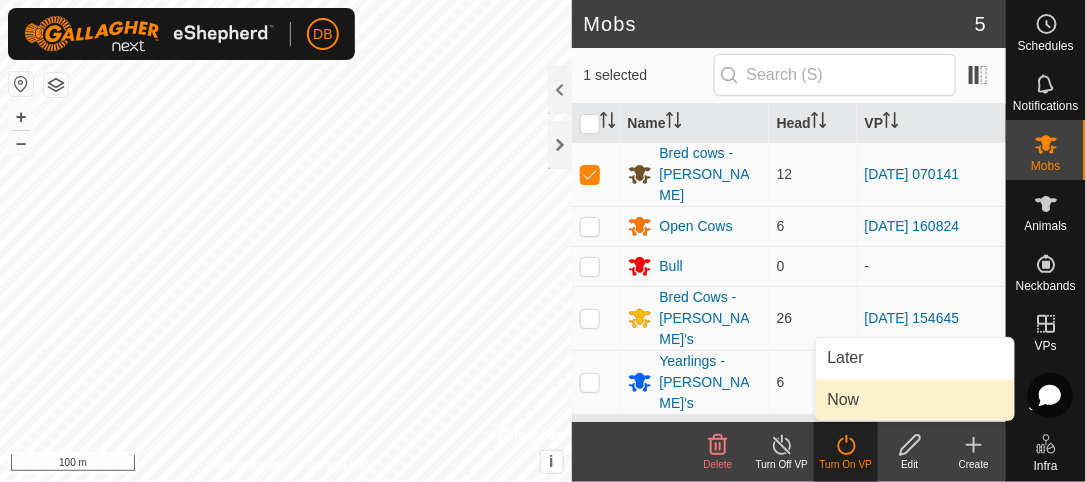 click on "Now" at bounding box center [915, 400] 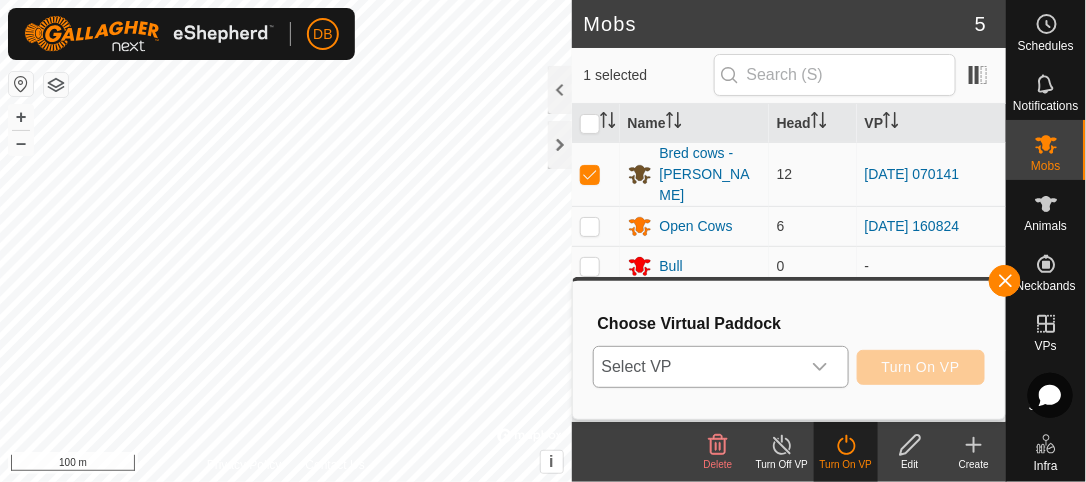 click 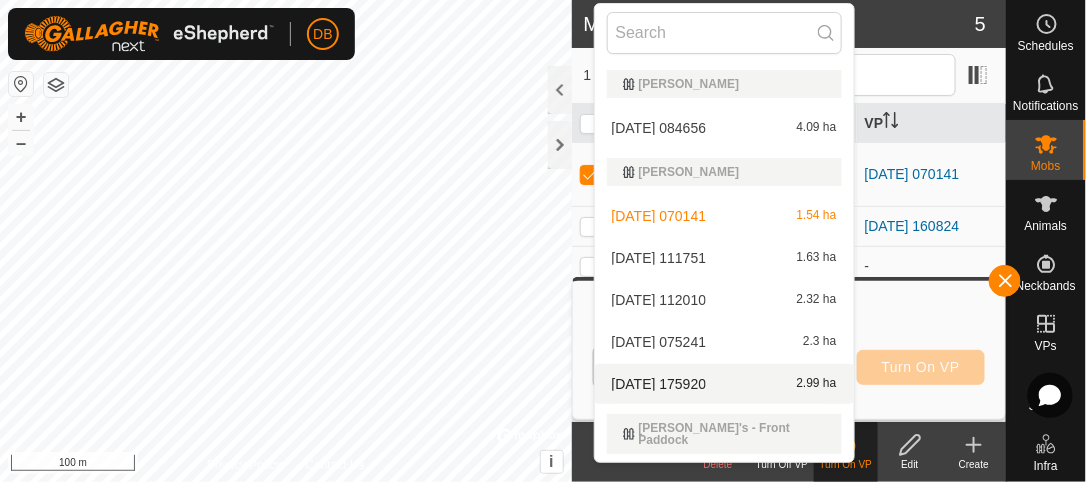 click on "2025-07-17 175920  2.99 ha" at bounding box center (724, 384) 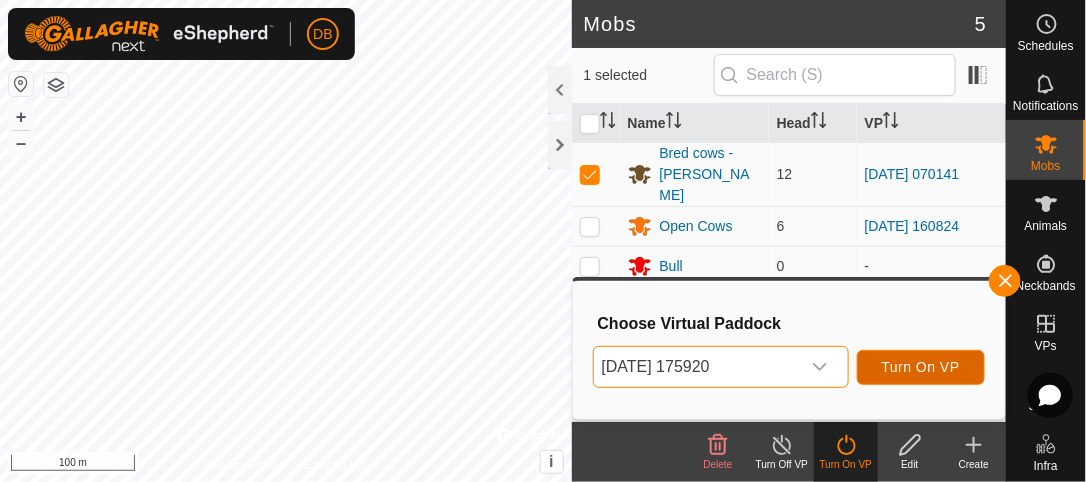 click on "Turn On VP" at bounding box center [921, 367] 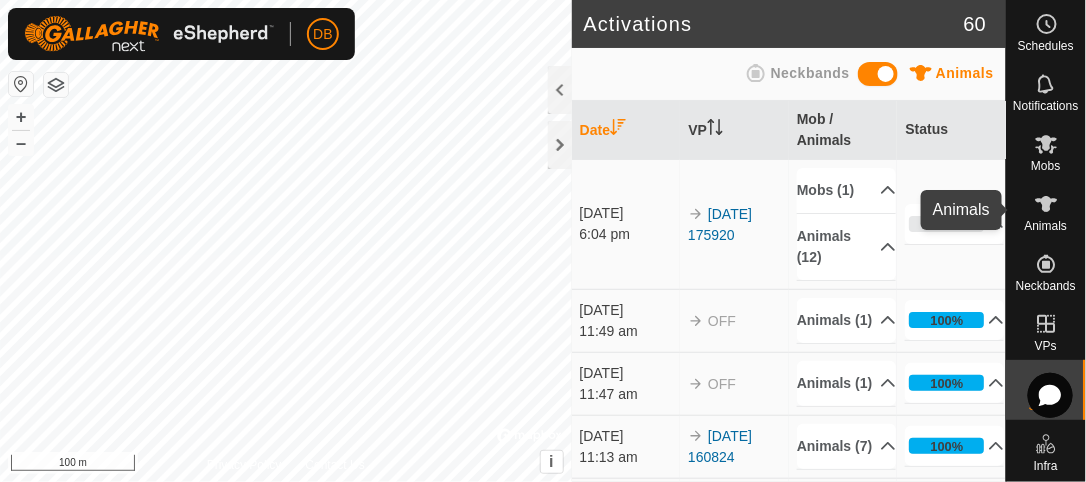 click 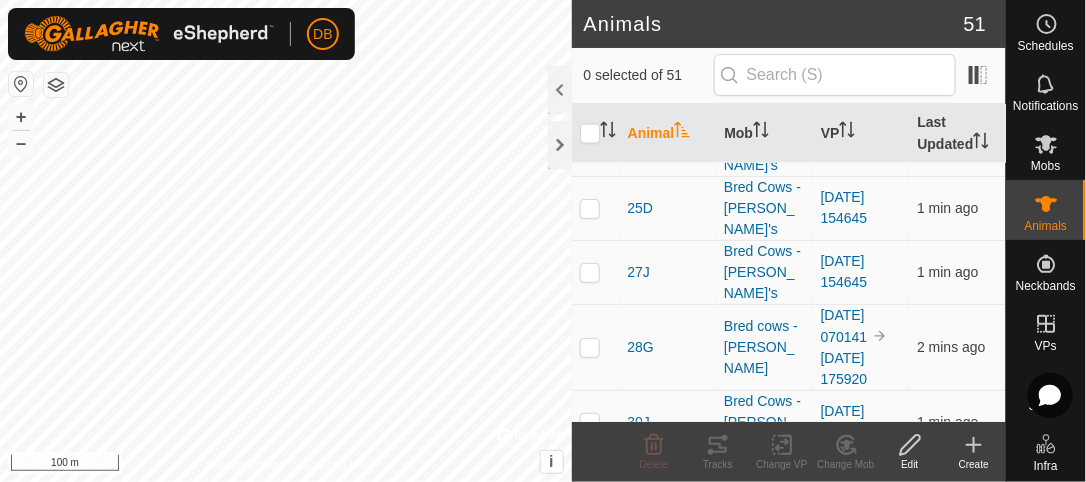 scroll, scrollTop: 906, scrollLeft: 0, axis: vertical 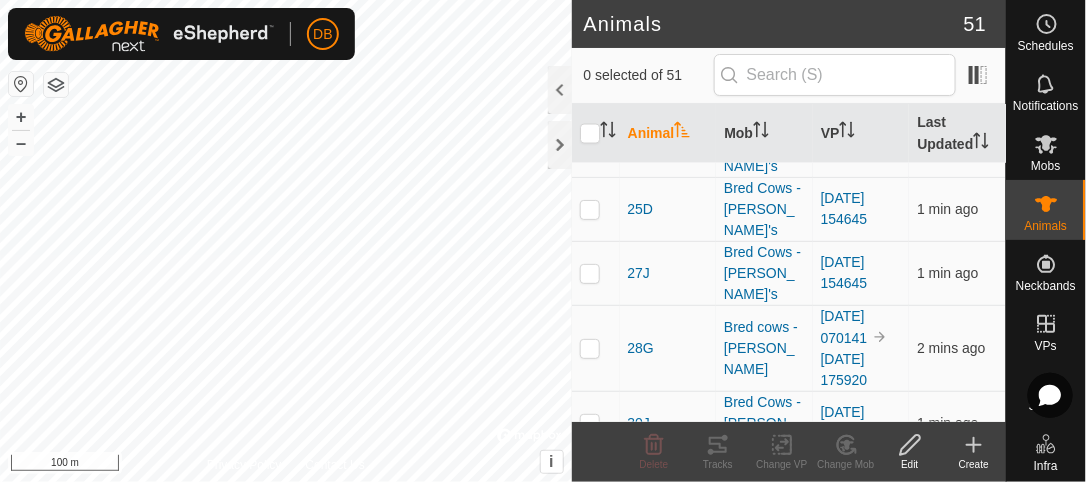 click on "32D" at bounding box center (641, 561) 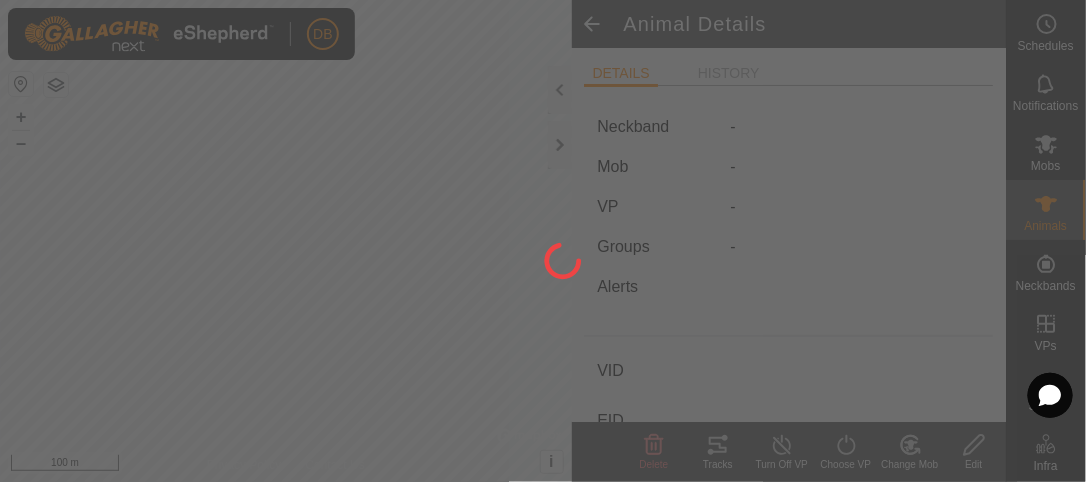 type on "32D" 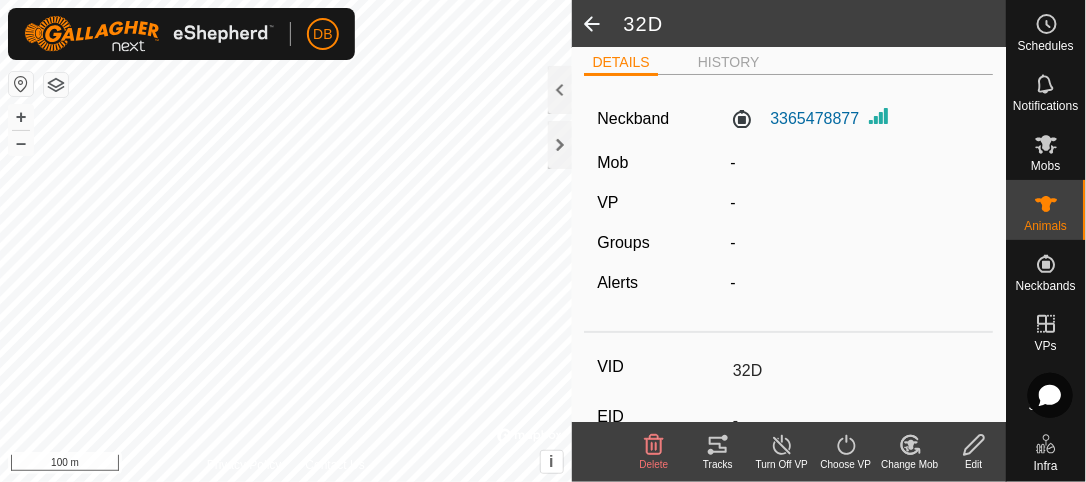 scroll, scrollTop: 10, scrollLeft: 0, axis: vertical 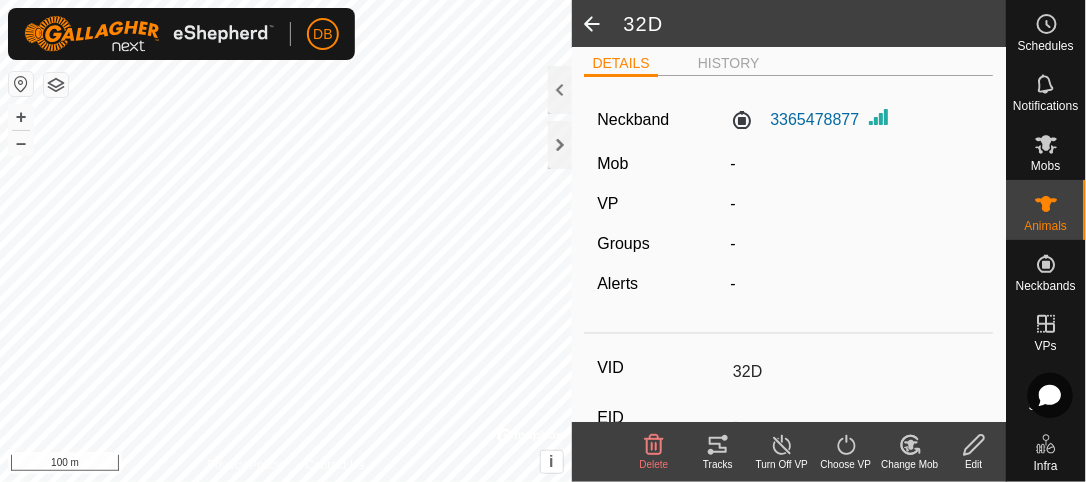 click 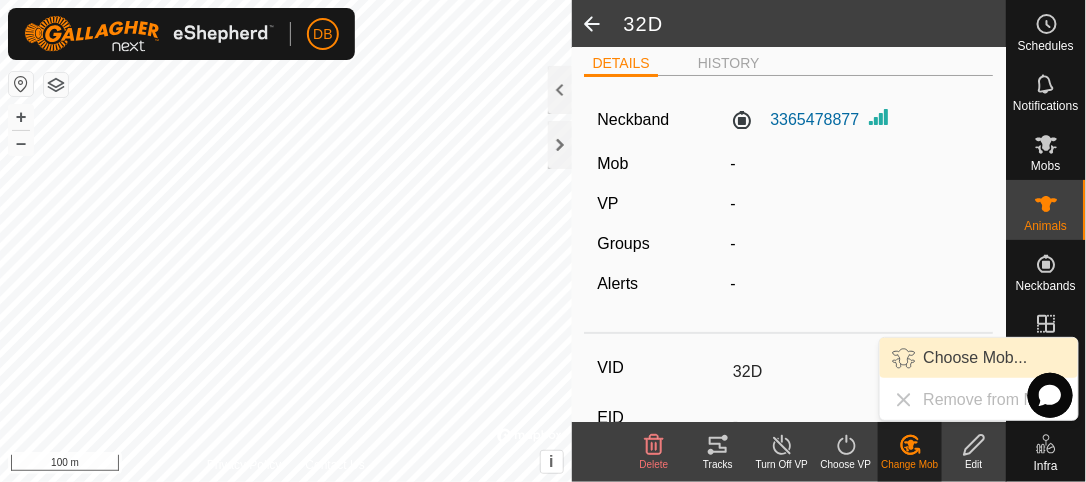 click on "Choose Mob..." at bounding box center (979, 358) 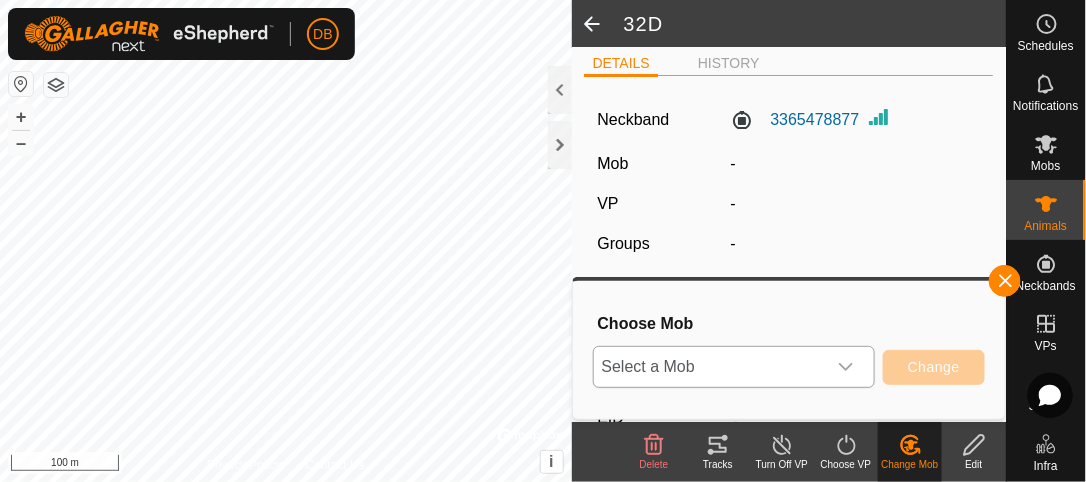 click 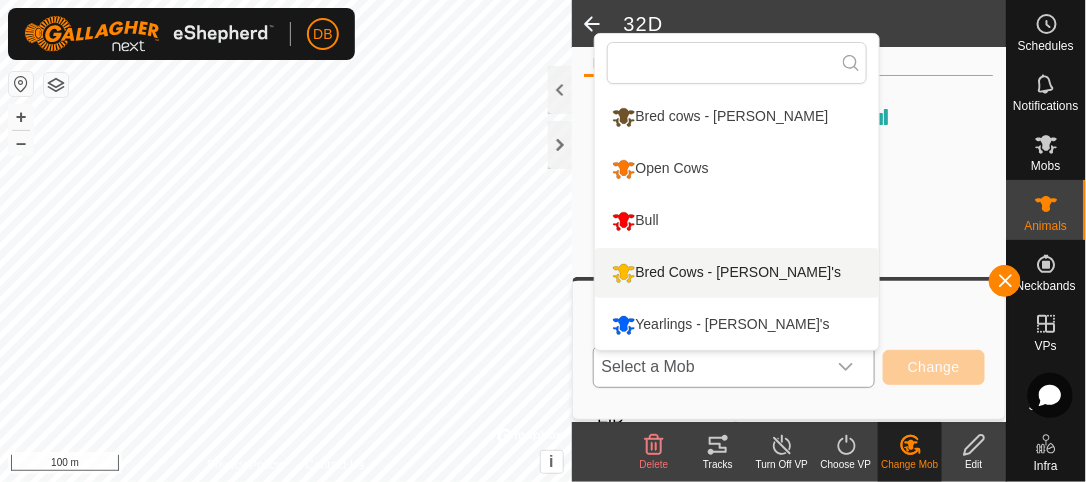click on "Bred Cows - [PERSON_NAME]'s" at bounding box center (737, 273) 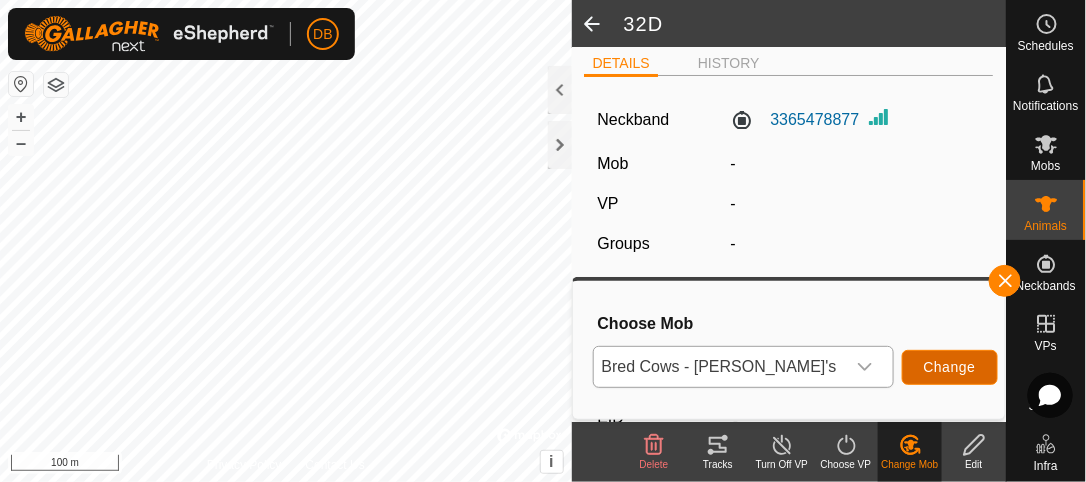 click on "Change" at bounding box center [950, 367] 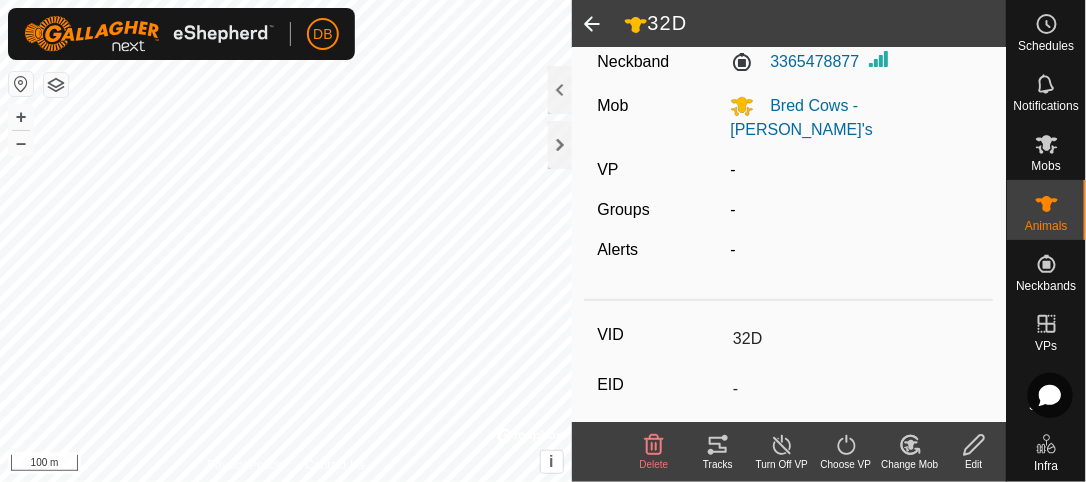 scroll, scrollTop: 0, scrollLeft: 0, axis: both 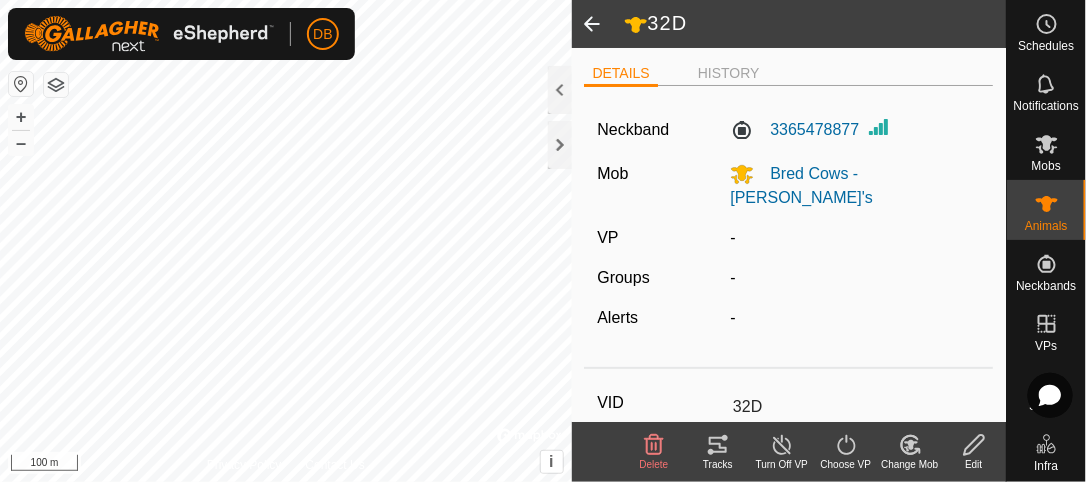 click 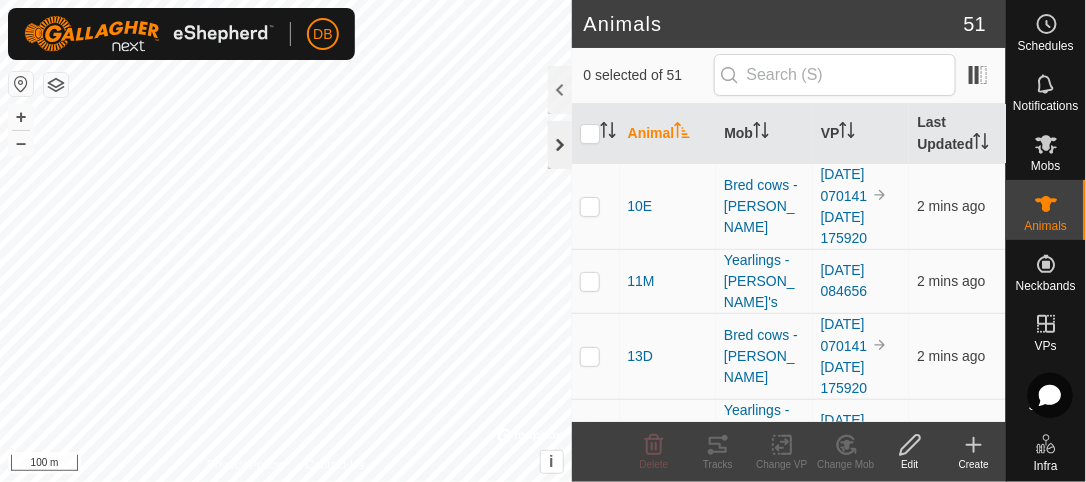 click 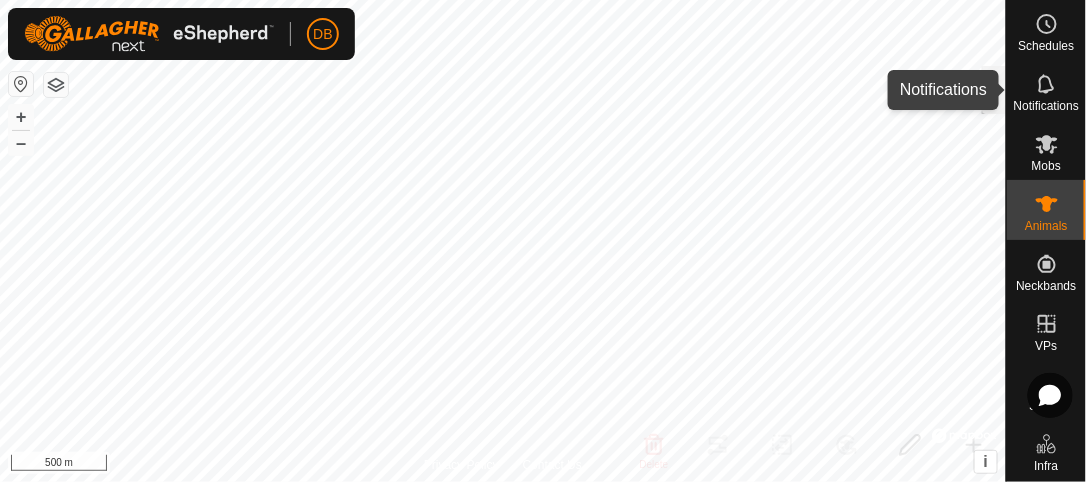 click 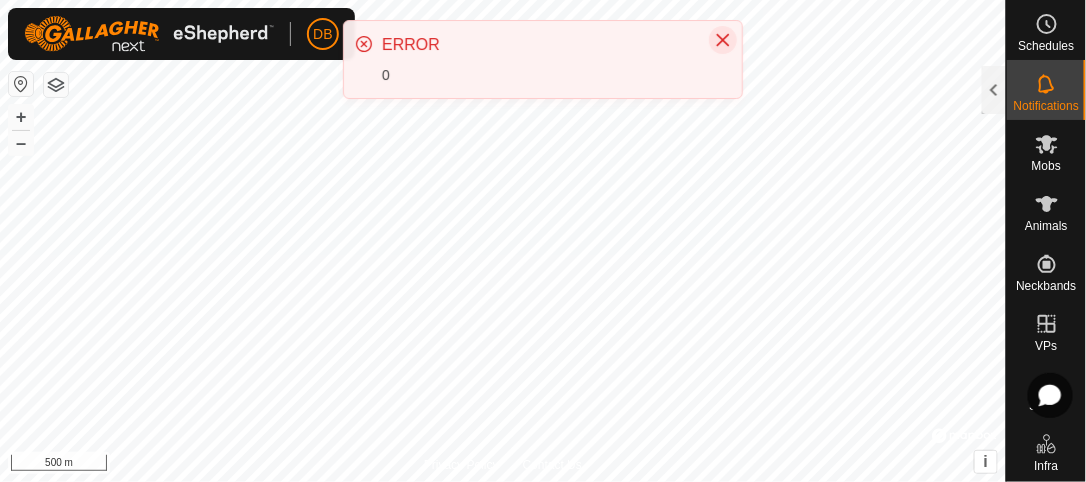 click 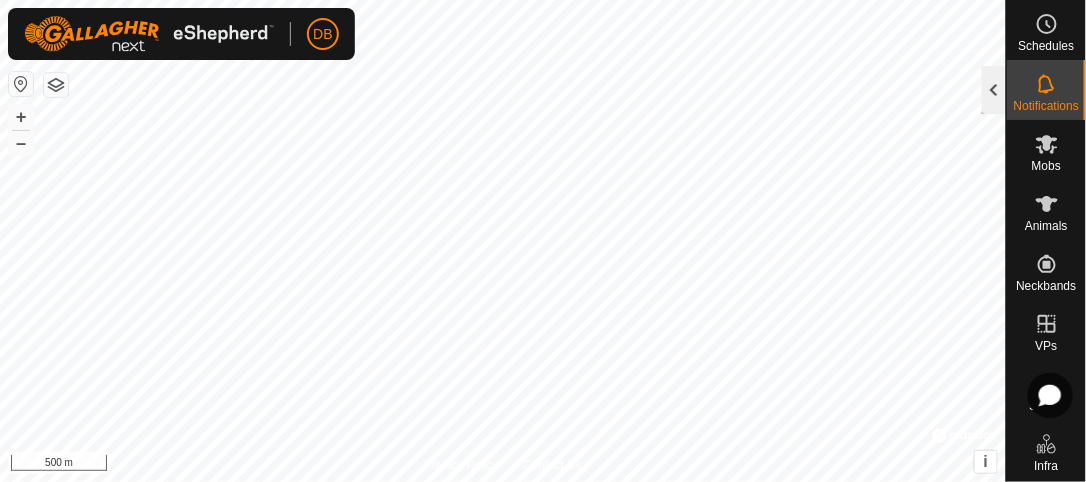 click 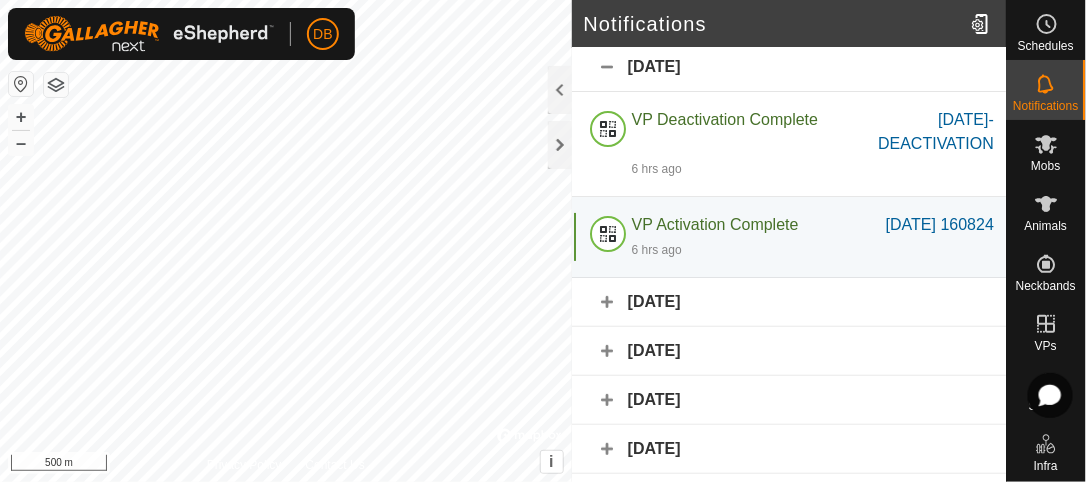 scroll, scrollTop: 0, scrollLeft: 0, axis: both 